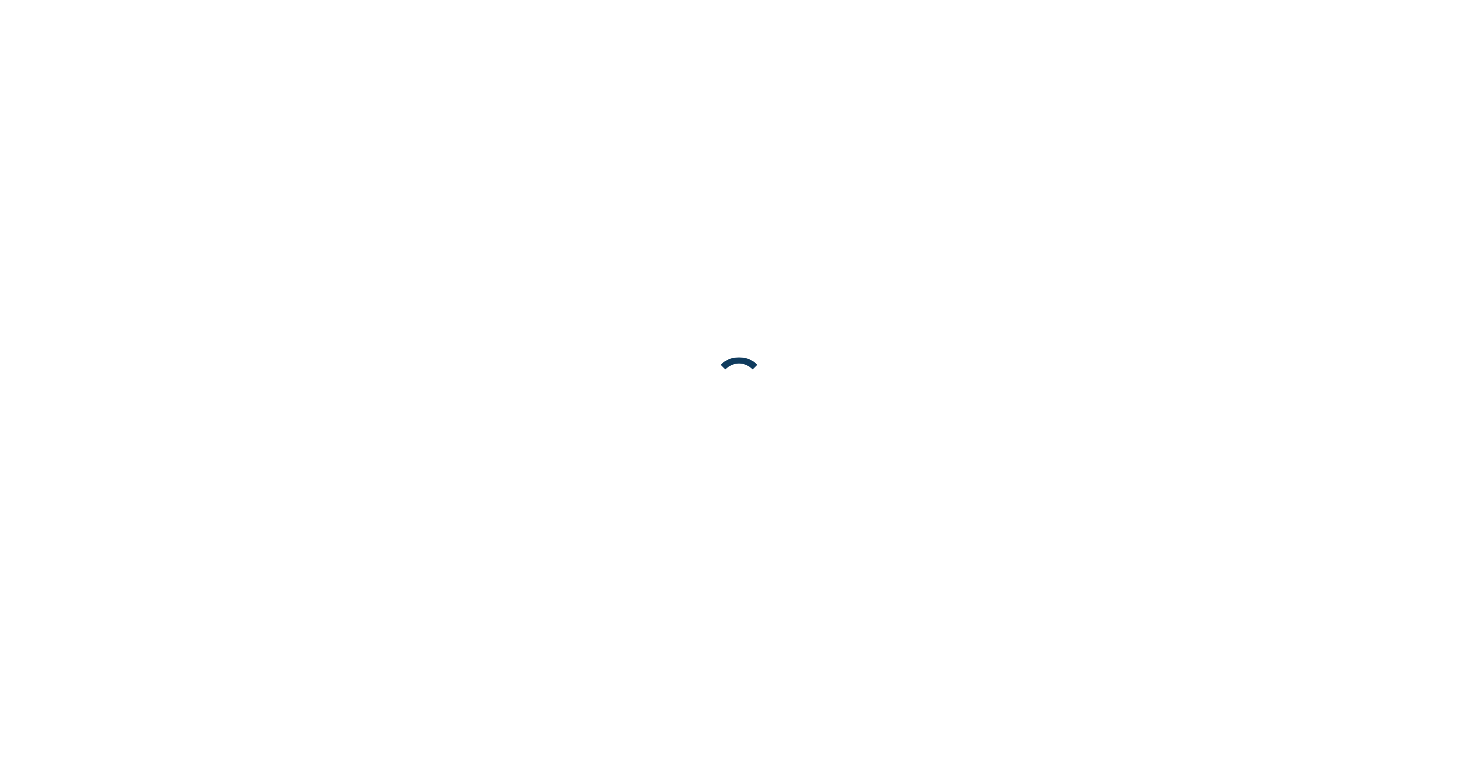 scroll, scrollTop: 0, scrollLeft: 0, axis: both 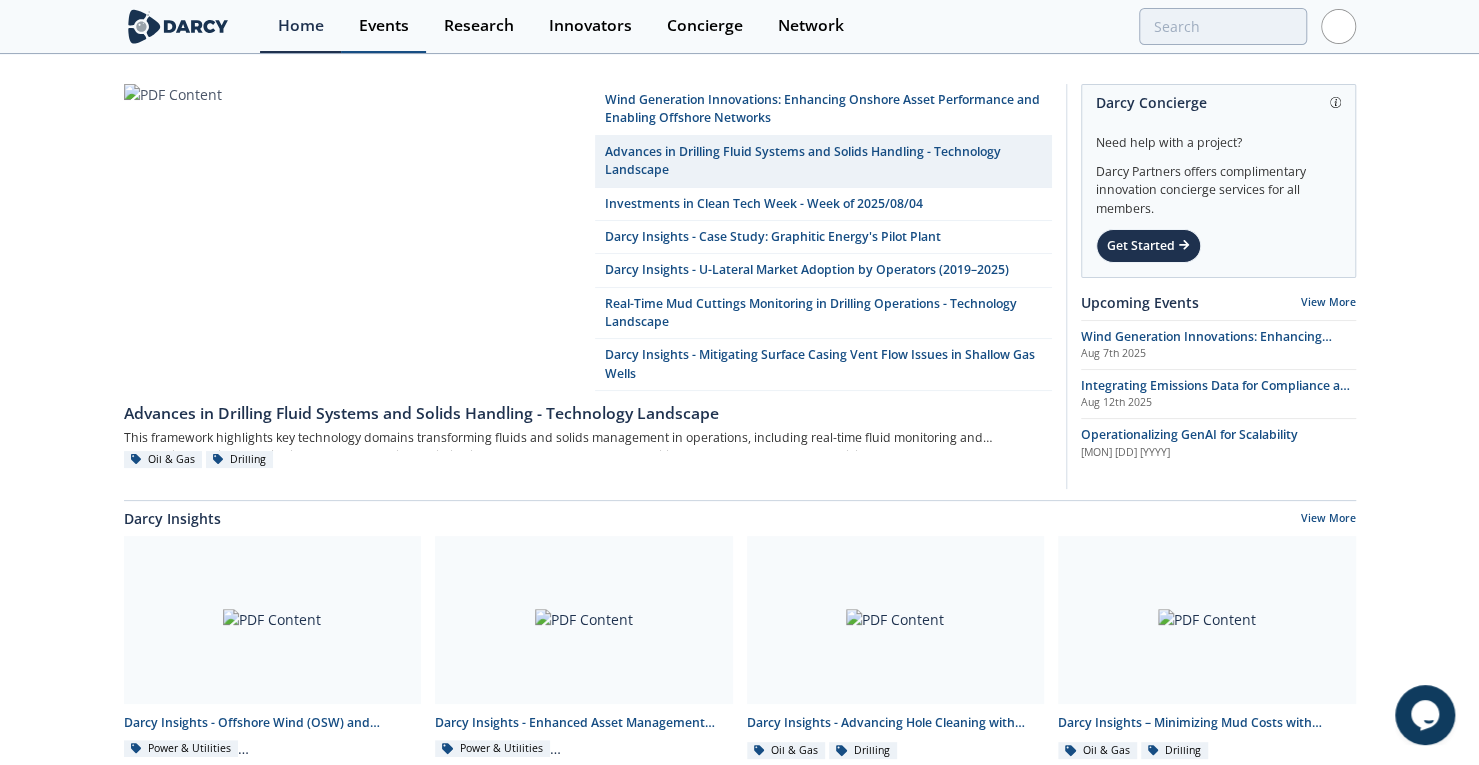 click on "Events" at bounding box center [384, 26] 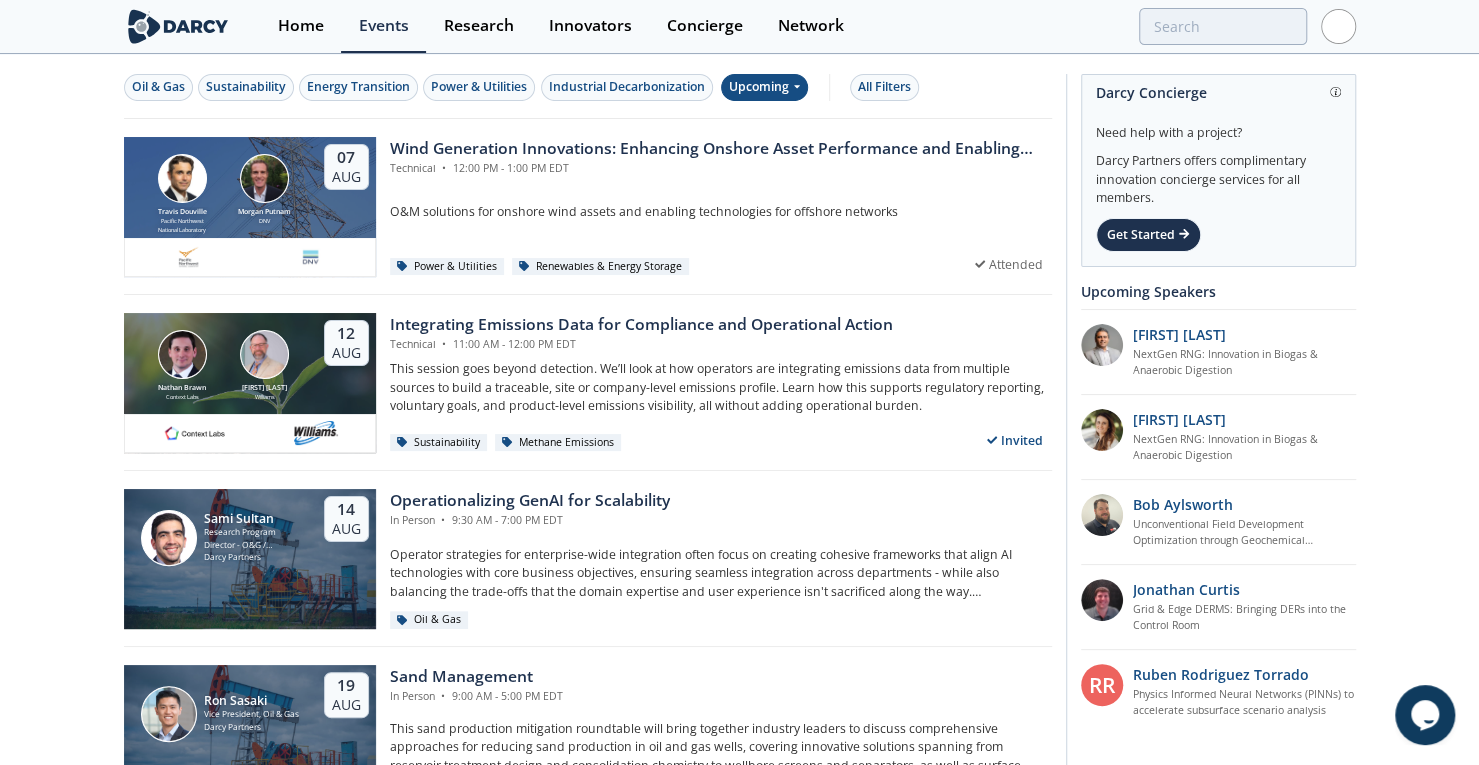 click on "Upcoming" at bounding box center (764, 87) 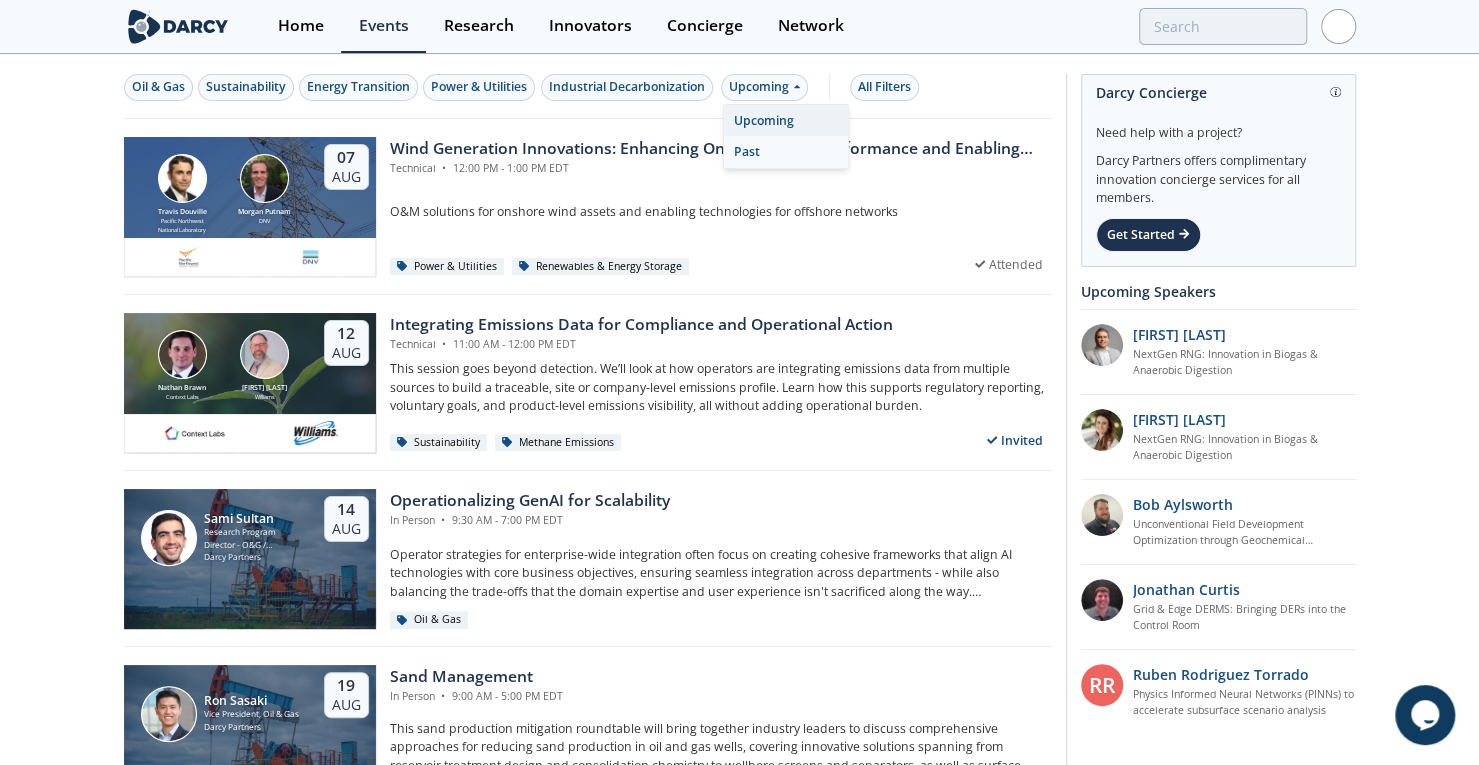 click on "Past" at bounding box center [786, 152] 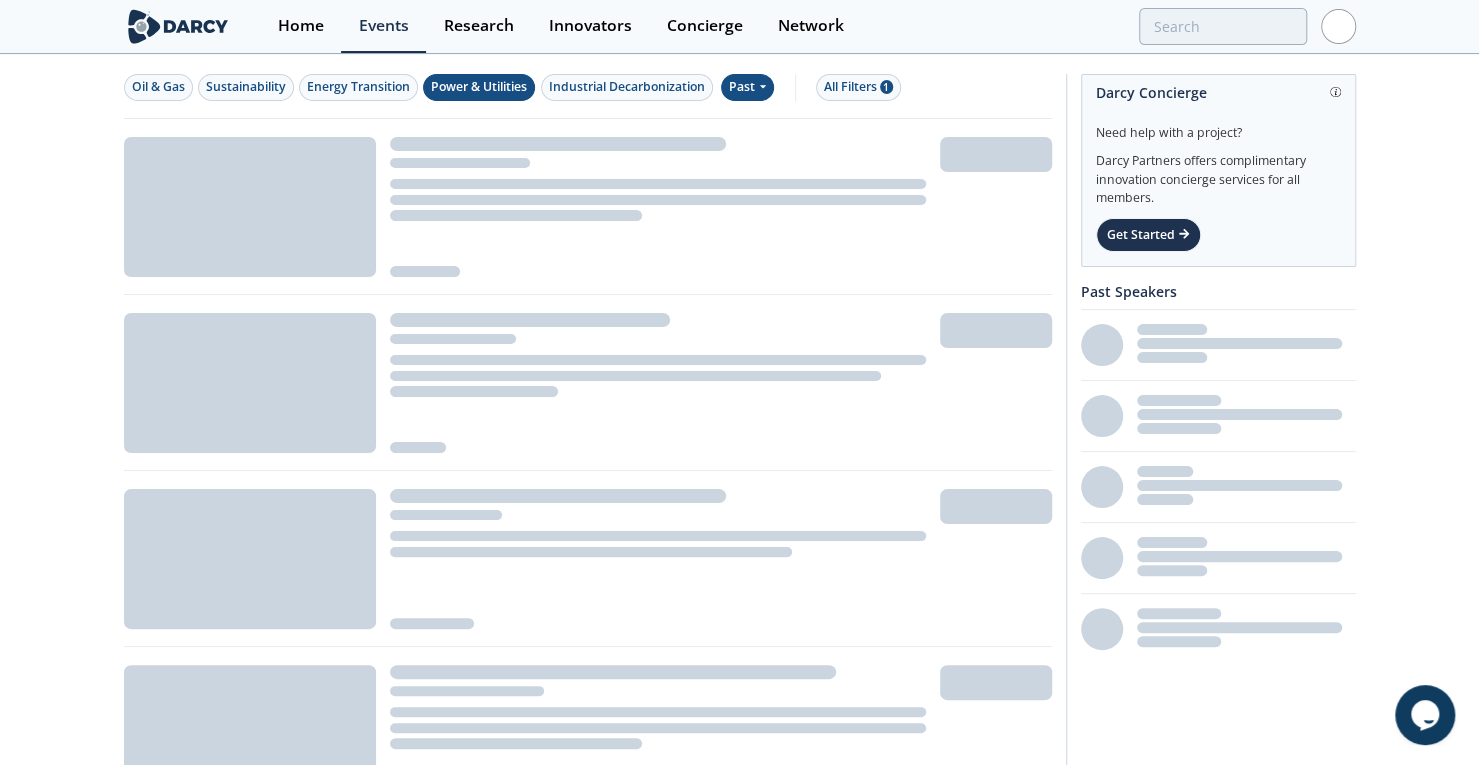 click on "Power & Utilities" at bounding box center (479, 87) 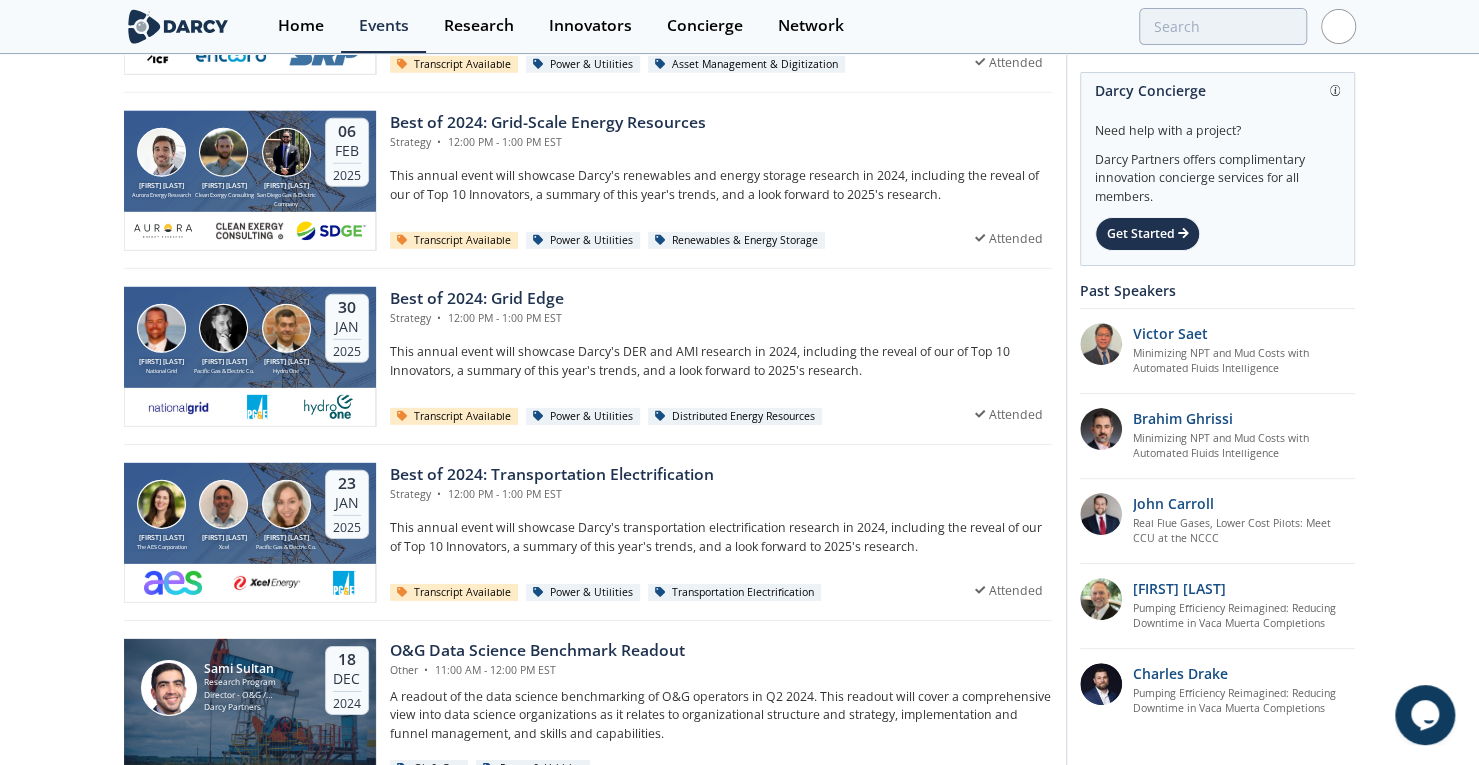 scroll, scrollTop: 3252, scrollLeft: 0, axis: vertical 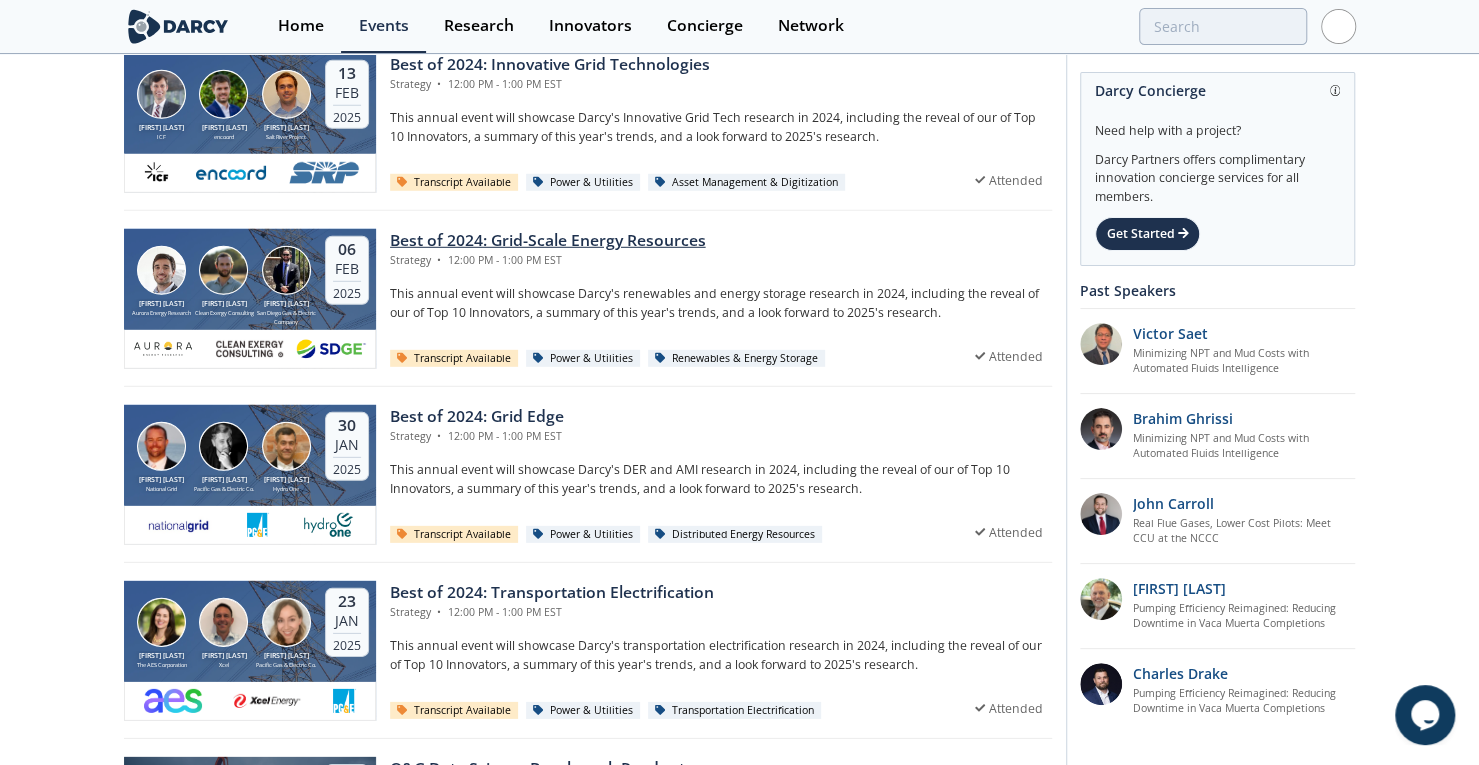 click on "Best of 2024: Grid-Scale Energy Resources" at bounding box center [548, 241] 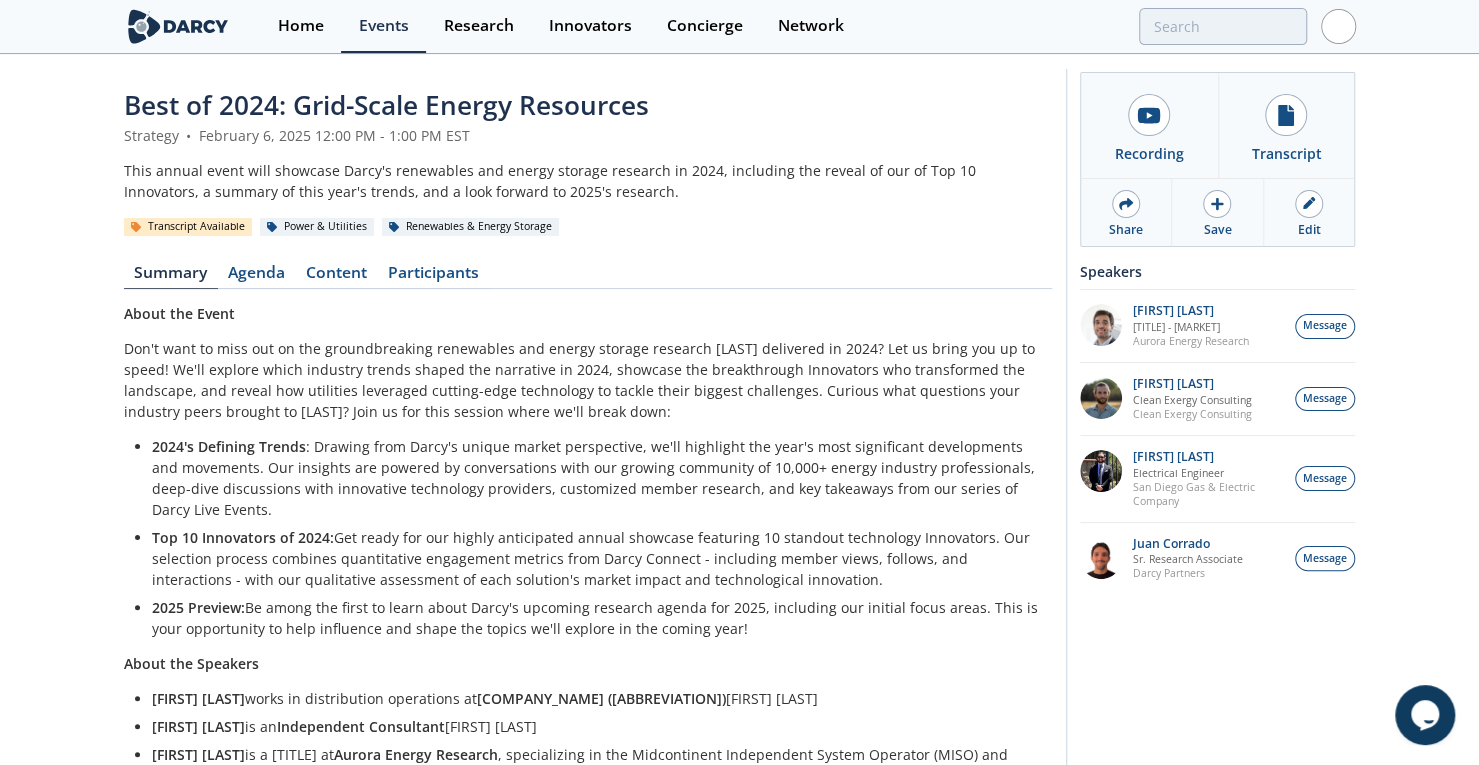 scroll, scrollTop: 0, scrollLeft: 0, axis: both 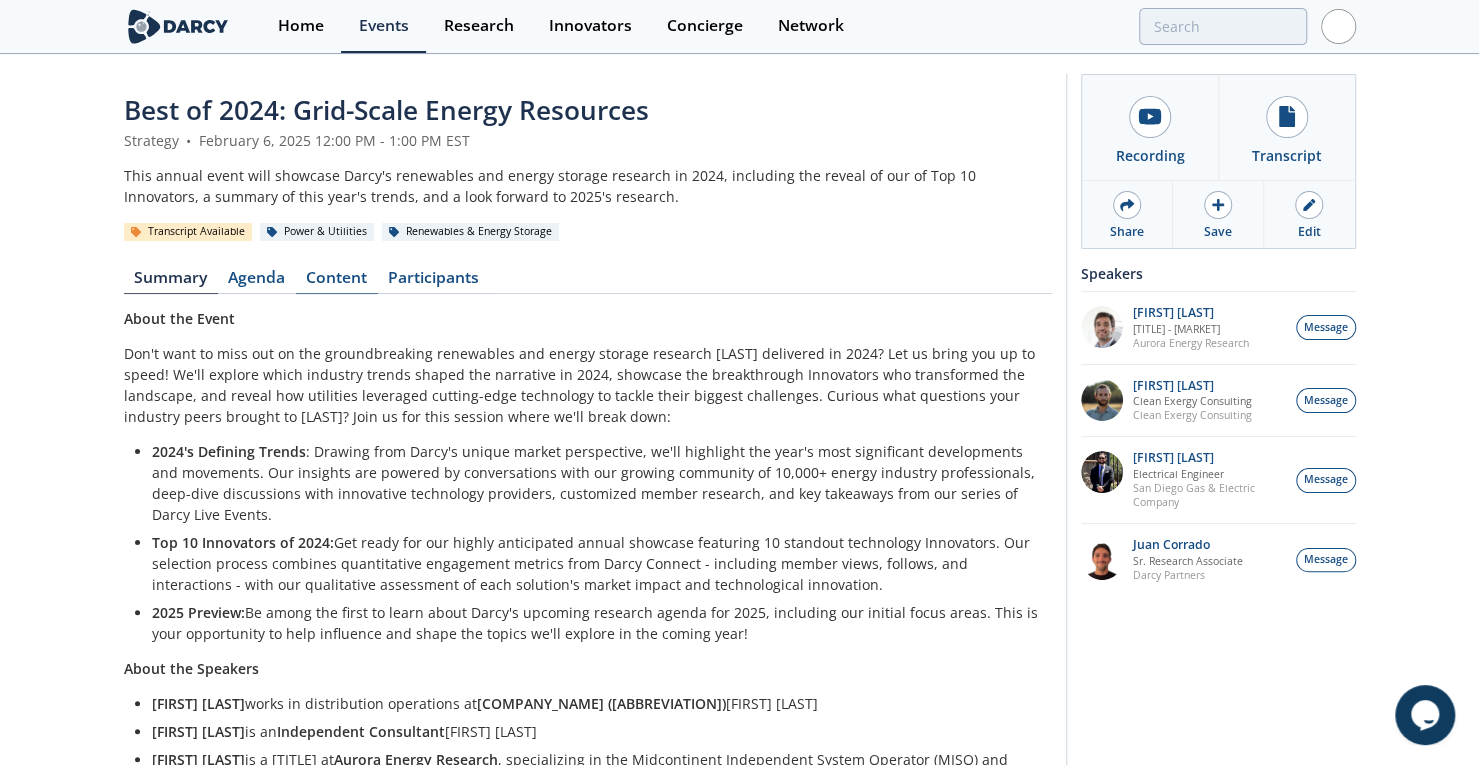 click on "Content" at bounding box center [337, 282] 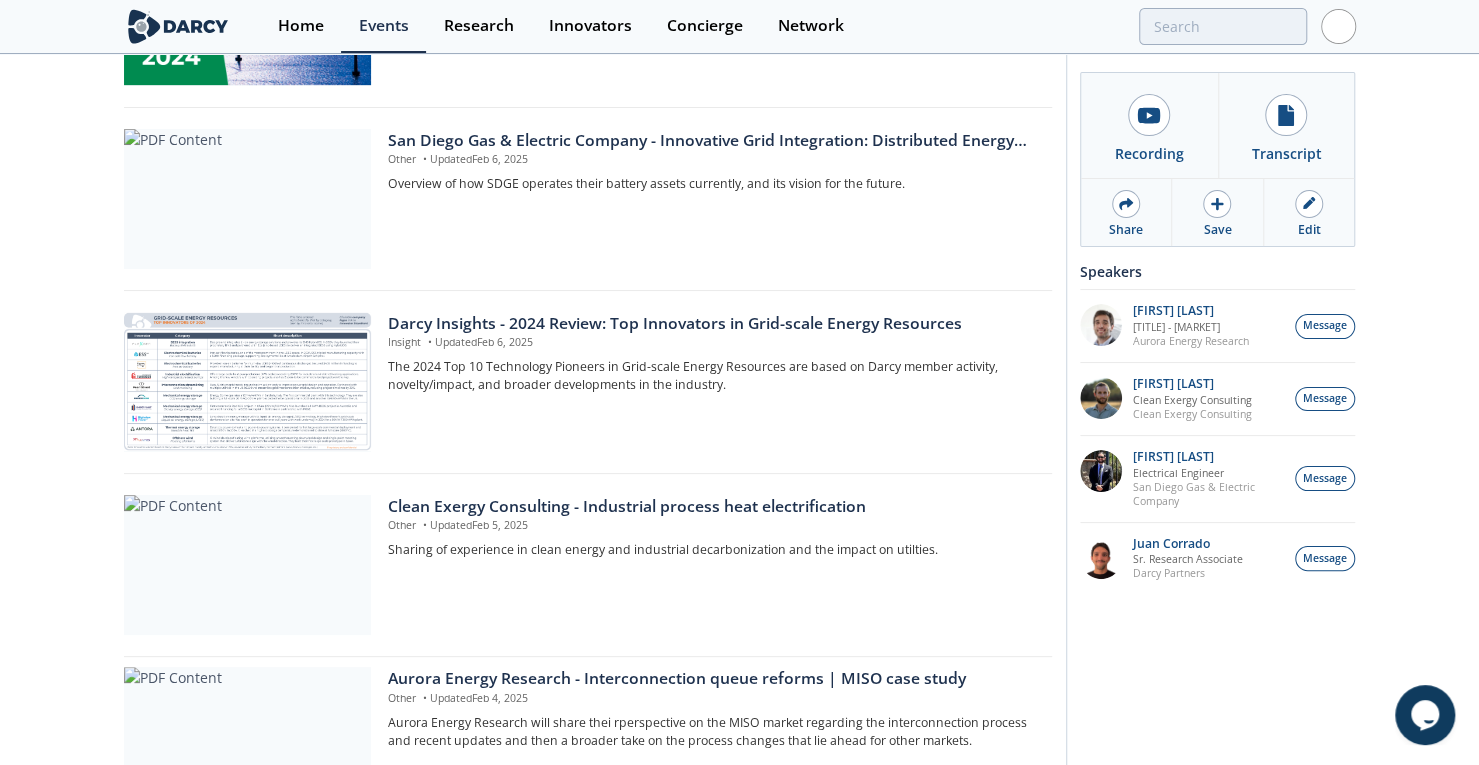 drag, startPoint x: 36, startPoint y: 425, endPoint x: 36, endPoint y: 624, distance: 199 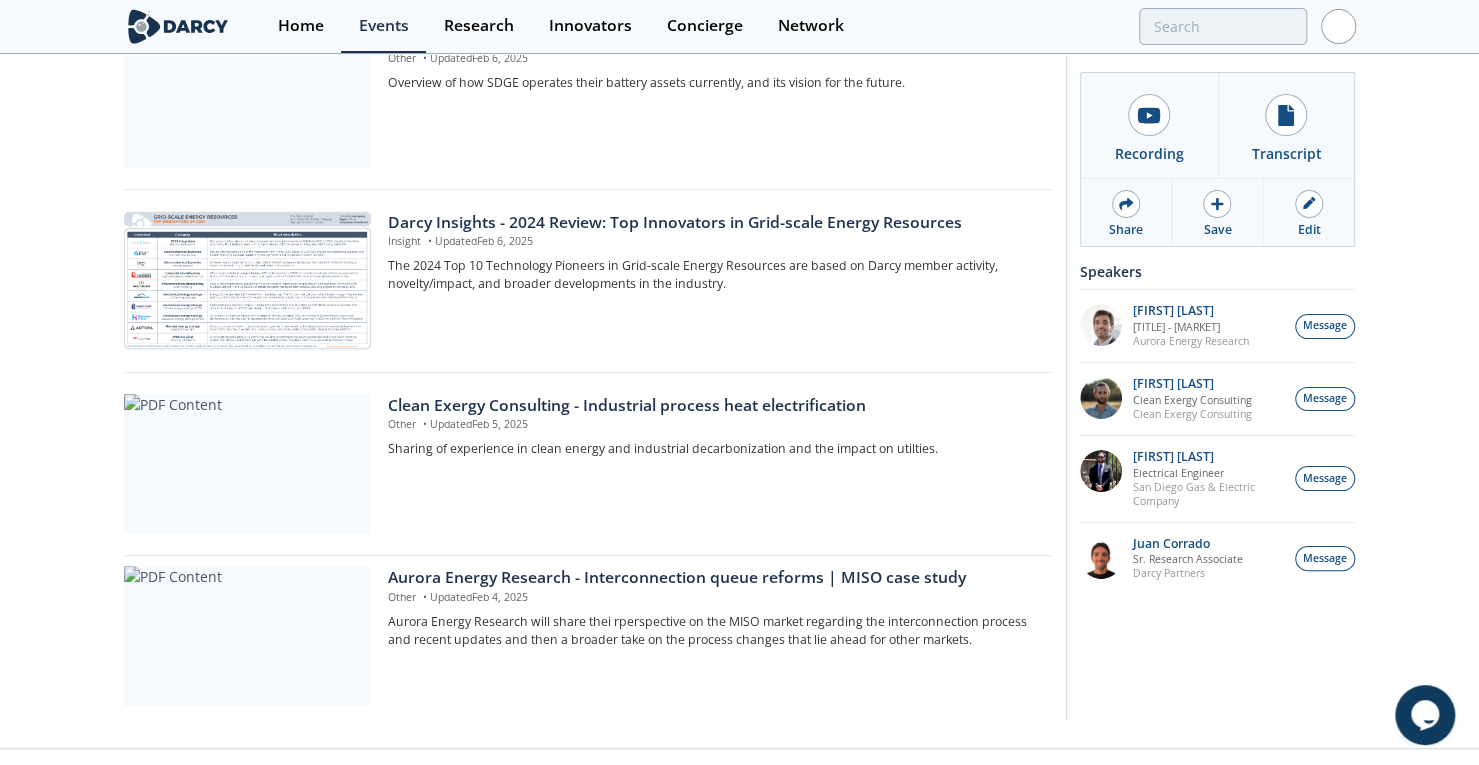 scroll, scrollTop: 684, scrollLeft: 0, axis: vertical 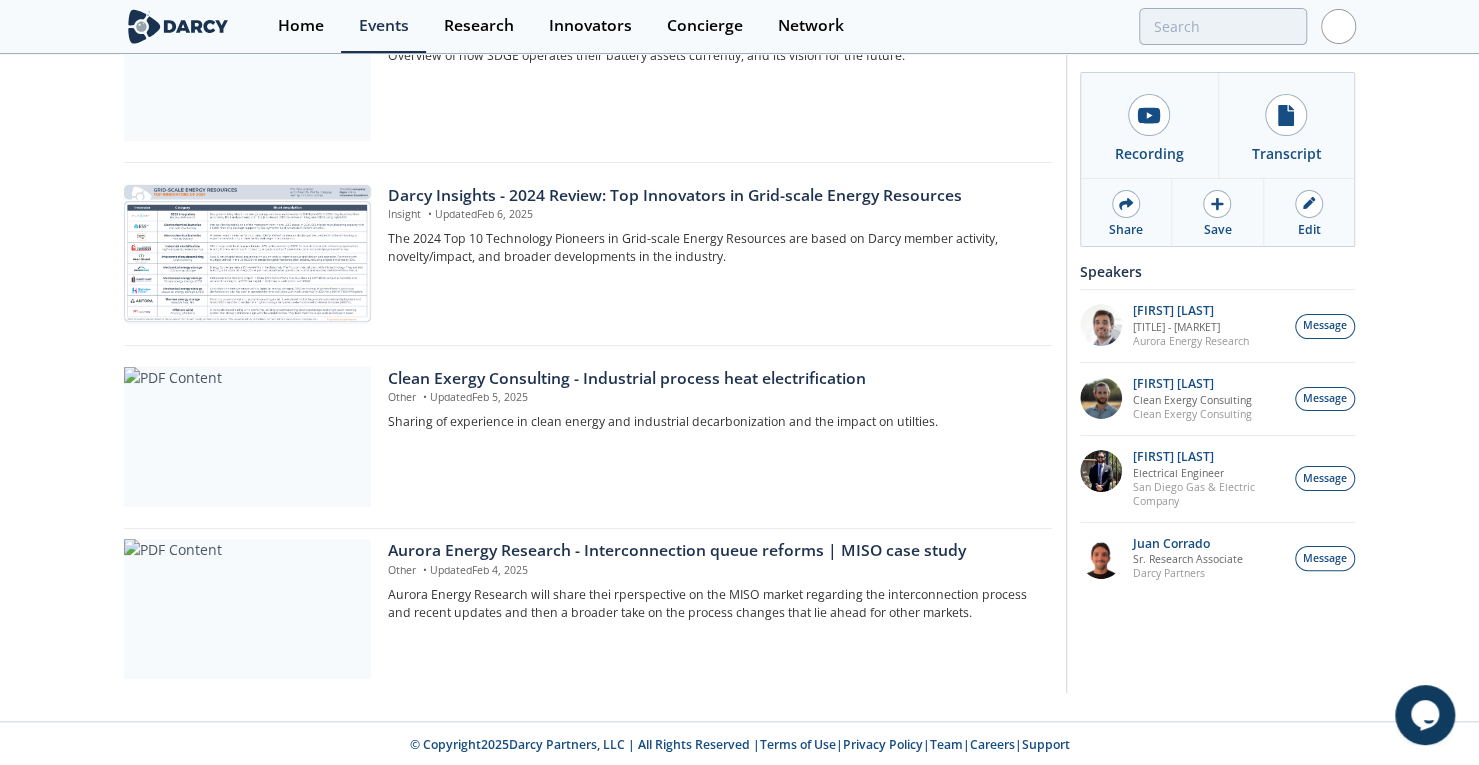 drag, startPoint x: 47, startPoint y: 517, endPoint x: 47, endPoint y: 619, distance: 102 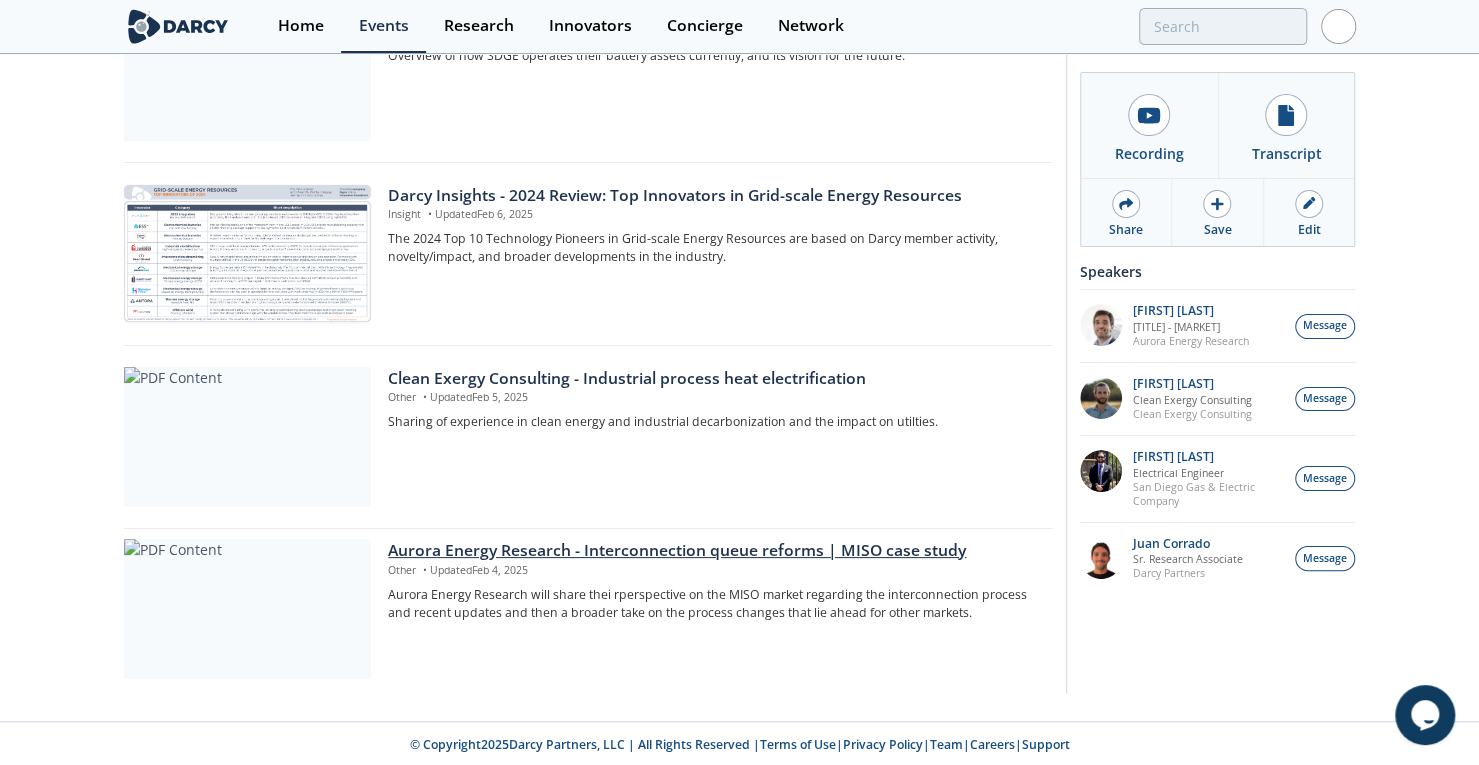 click on "Aurora Energy Research - Interconnection queue reforms | MISO case study" at bounding box center [712, 551] 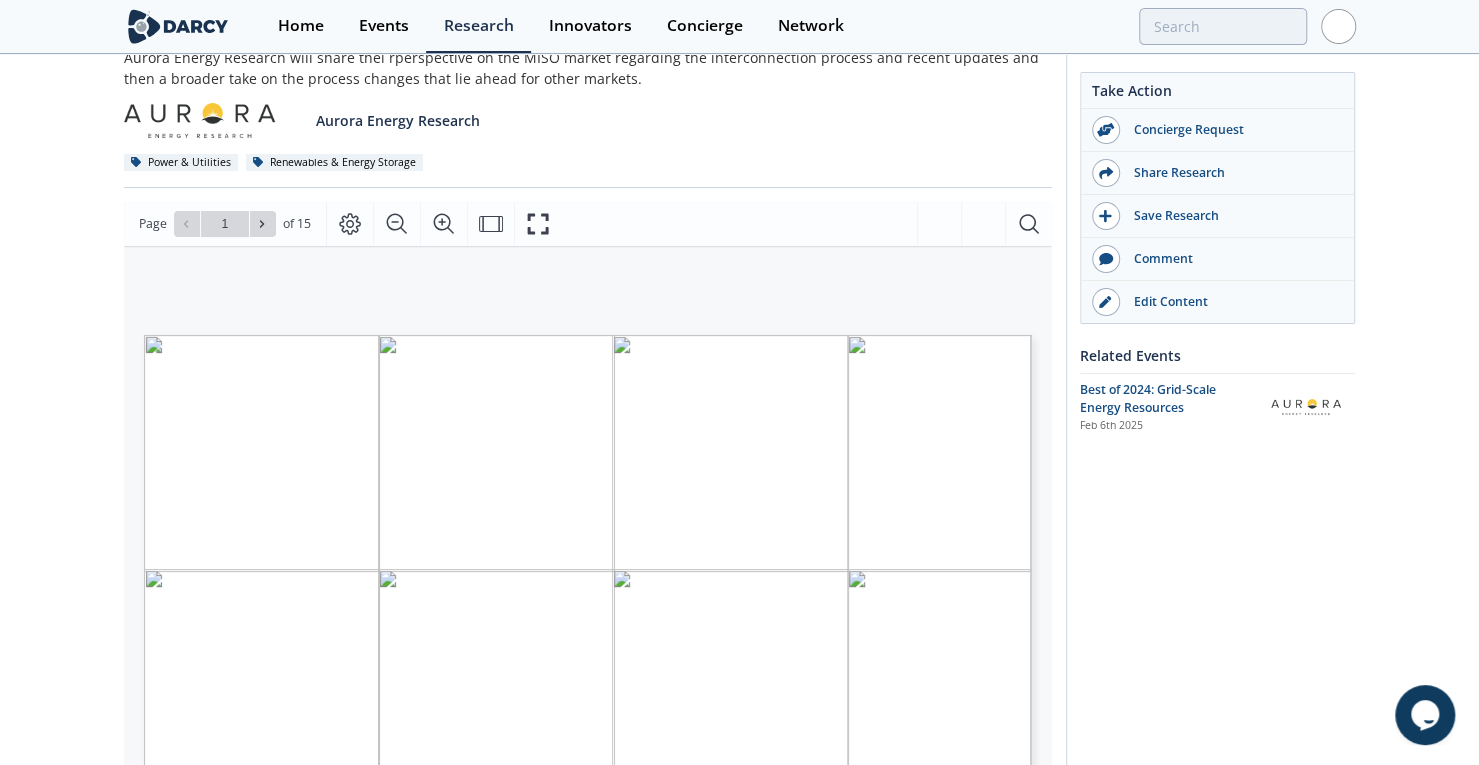 drag, startPoint x: 92, startPoint y: 370, endPoint x: 72, endPoint y: 489, distance: 120.66897 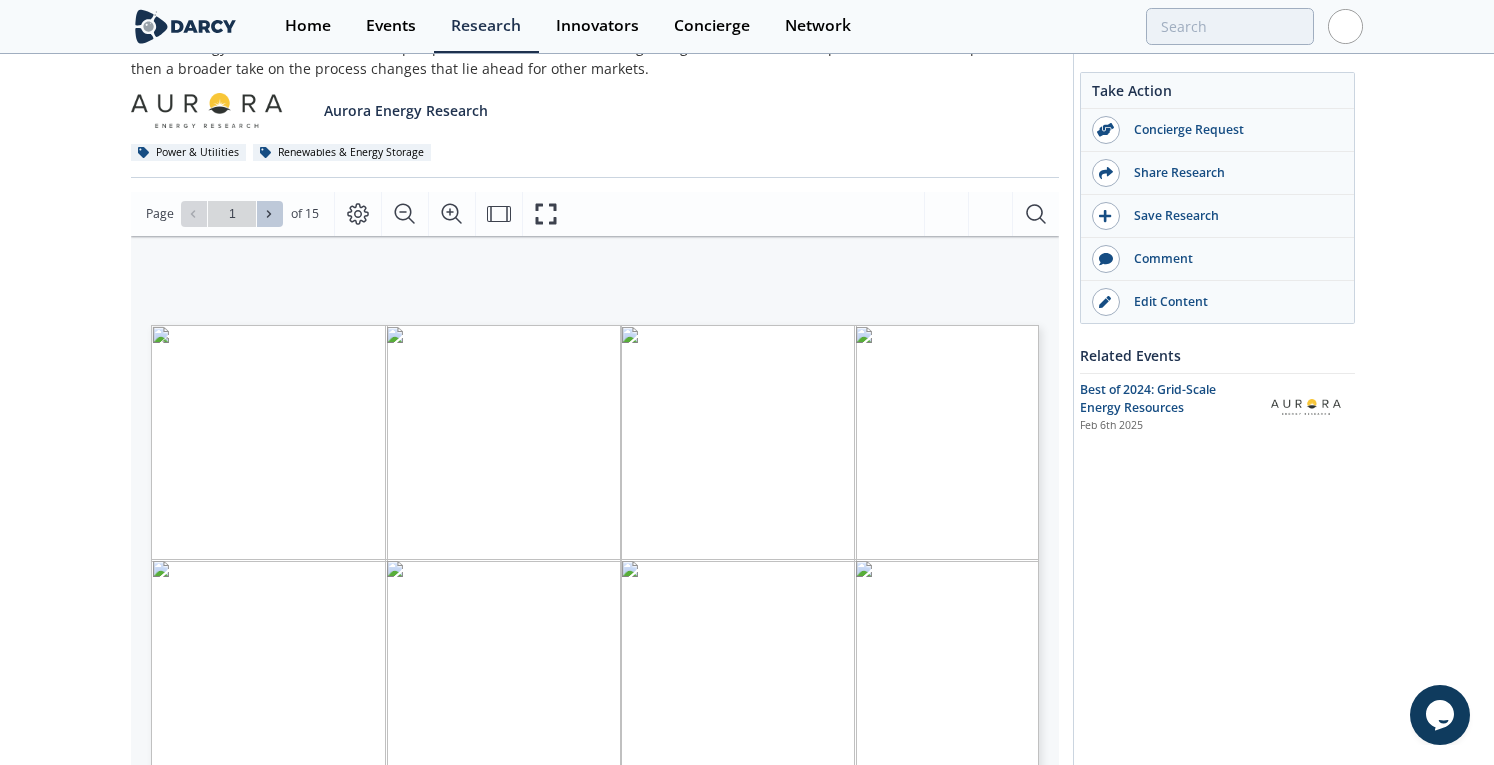 click at bounding box center (270, 214) 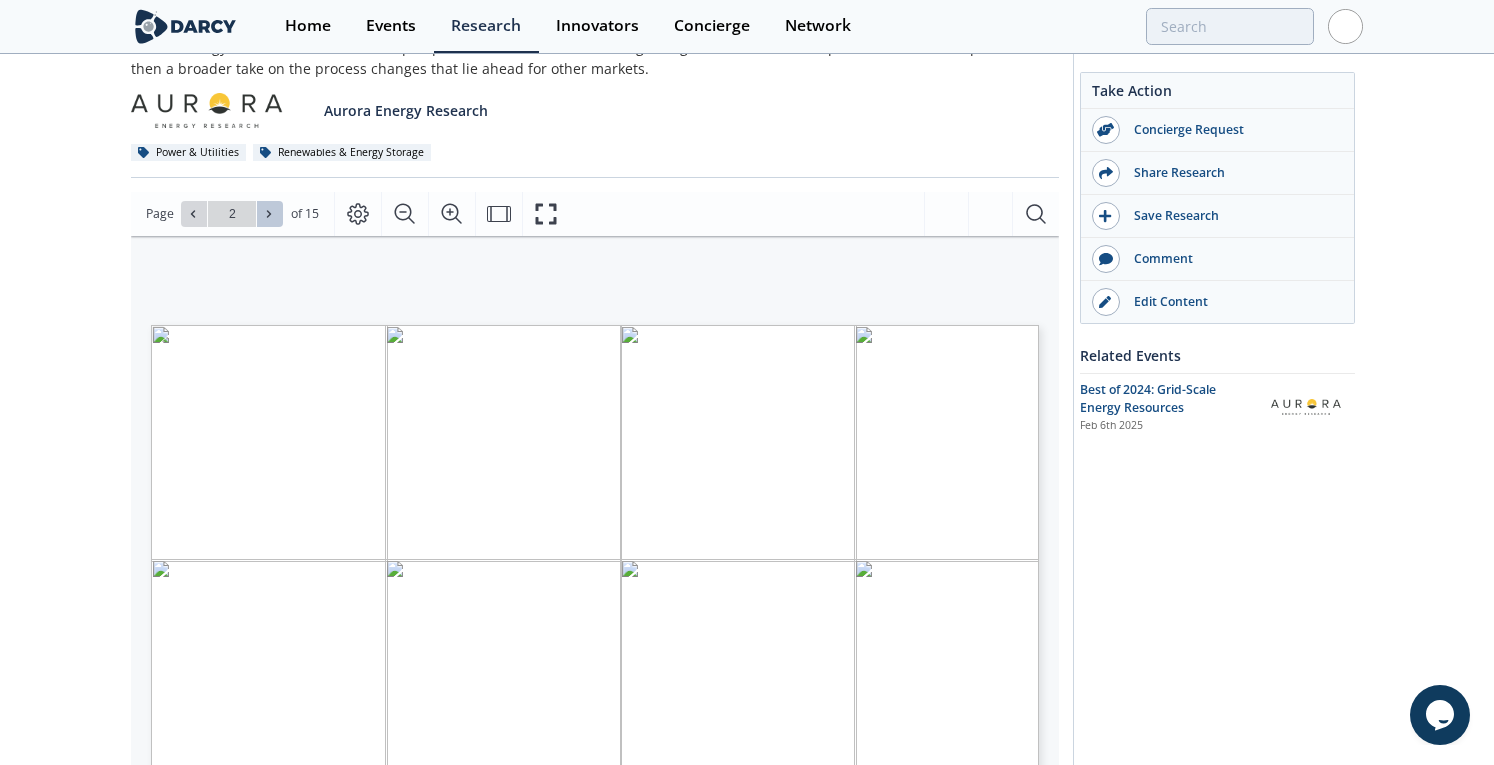click at bounding box center [270, 214] 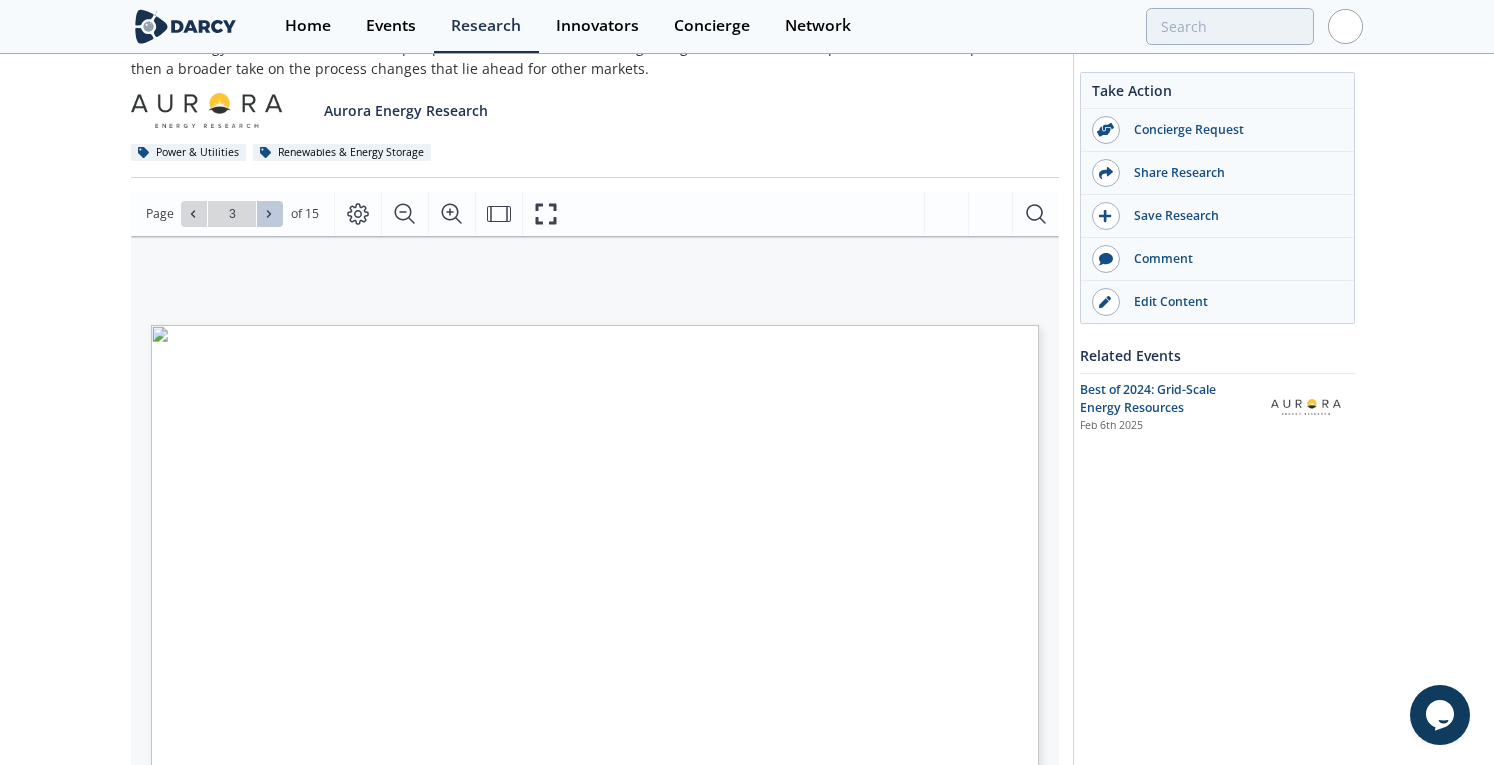 click at bounding box center [270, 214] 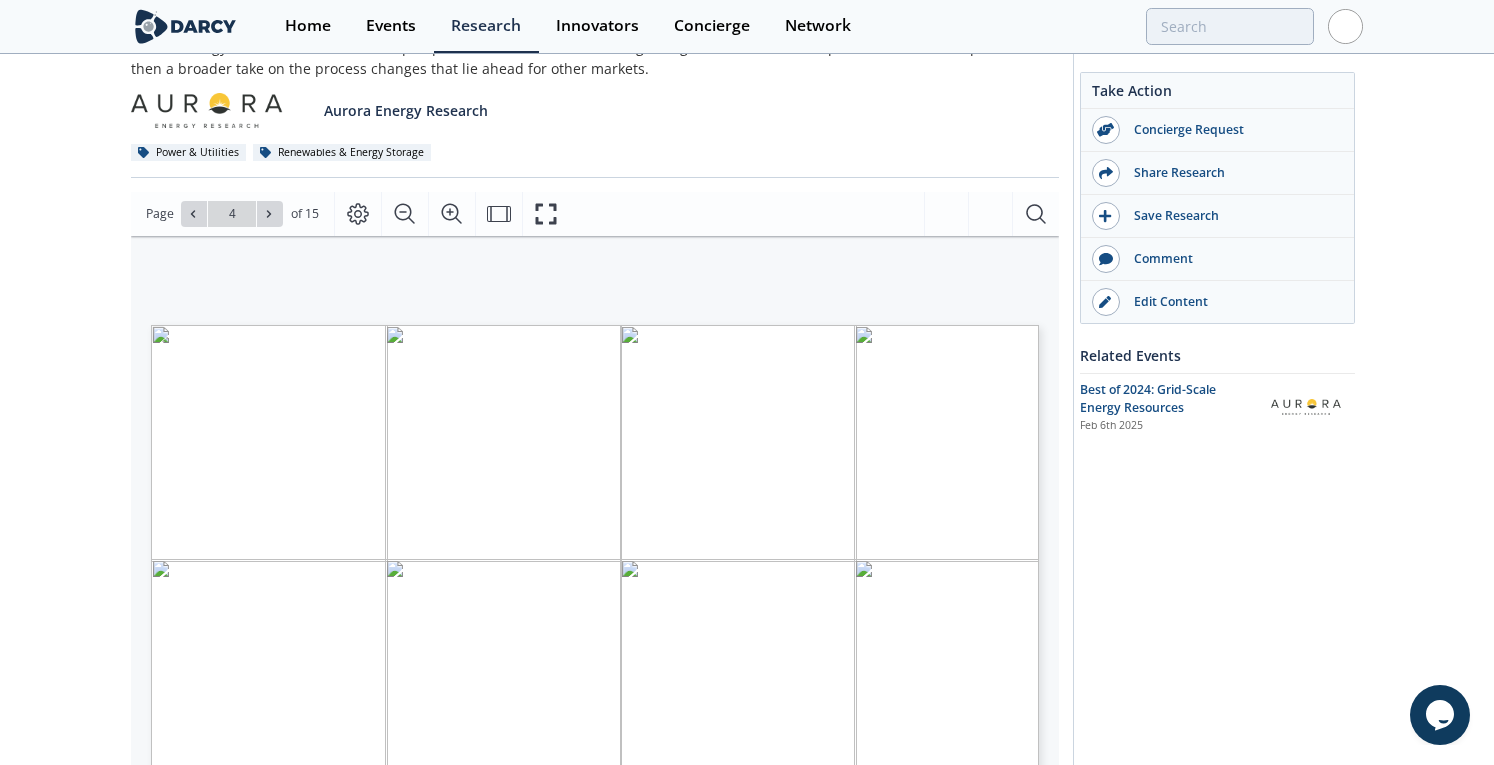 click at bounding box center (270, 214) 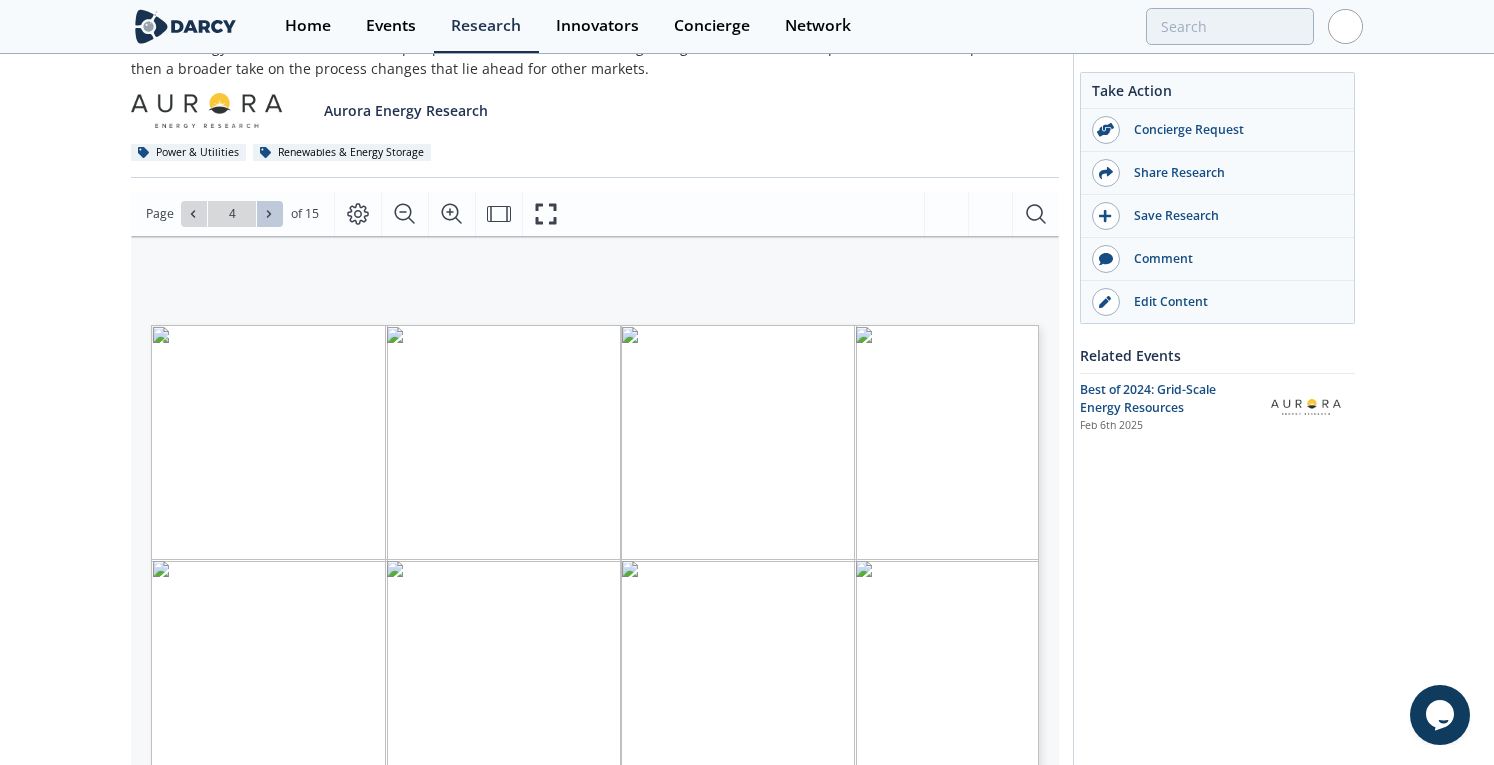 type on "5" 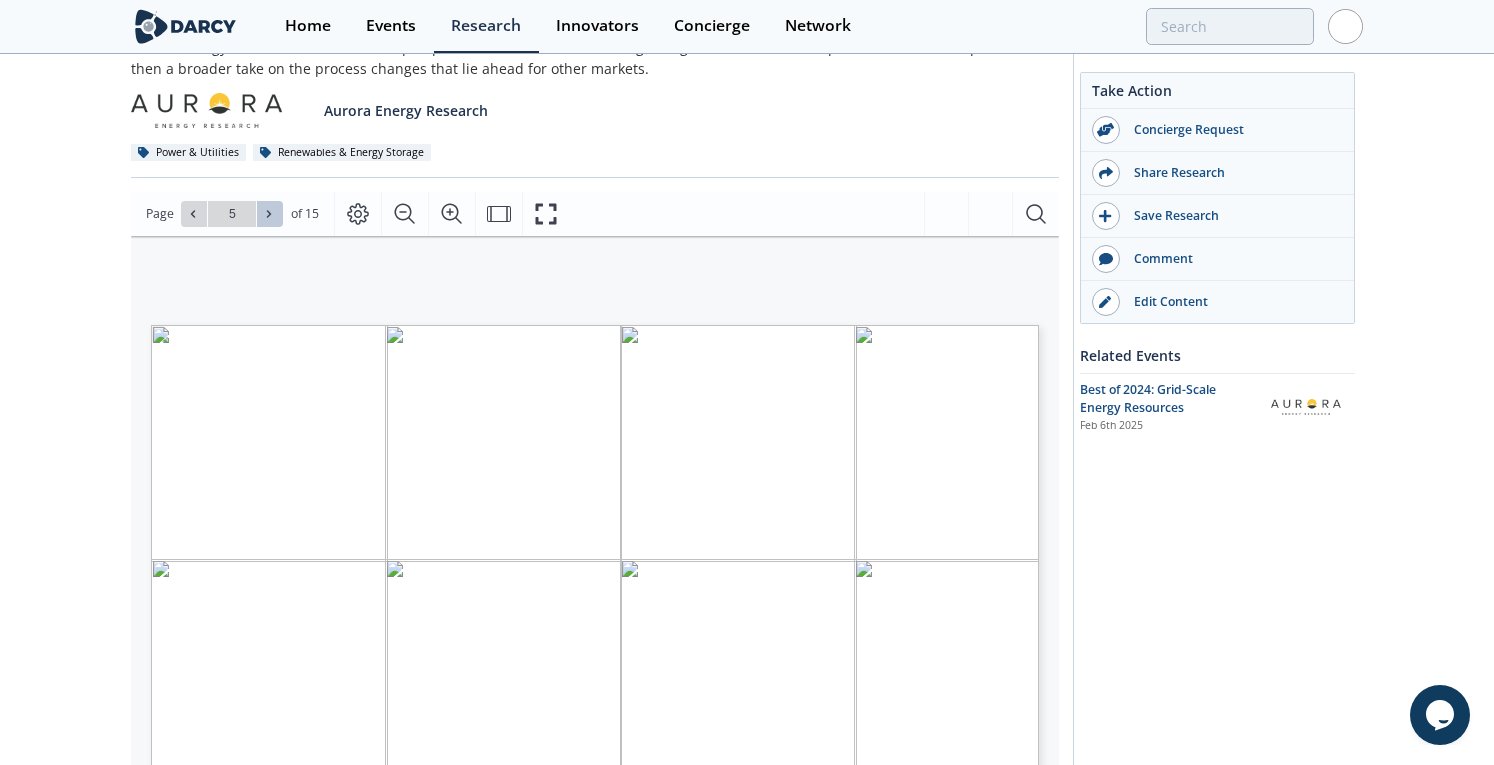 click 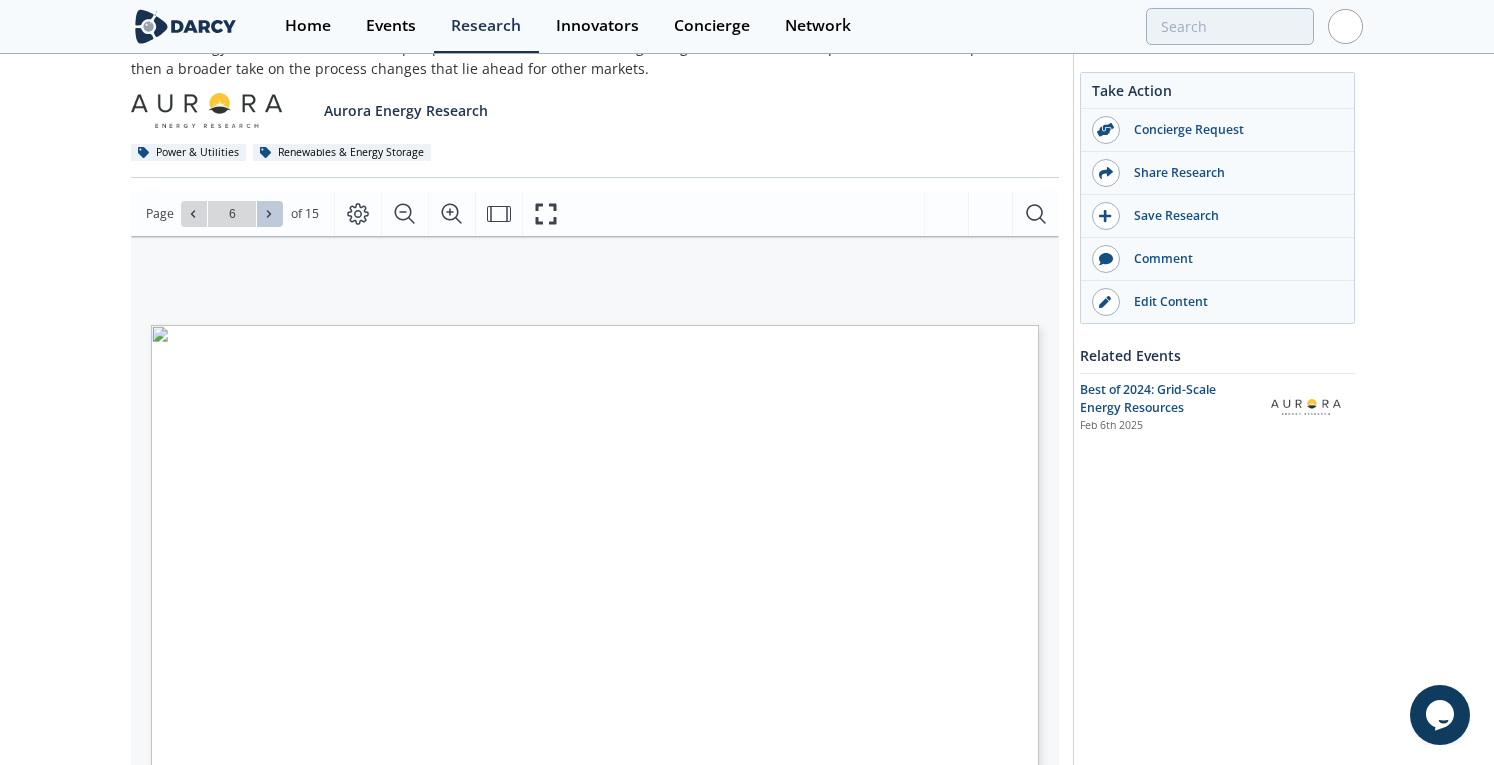 click 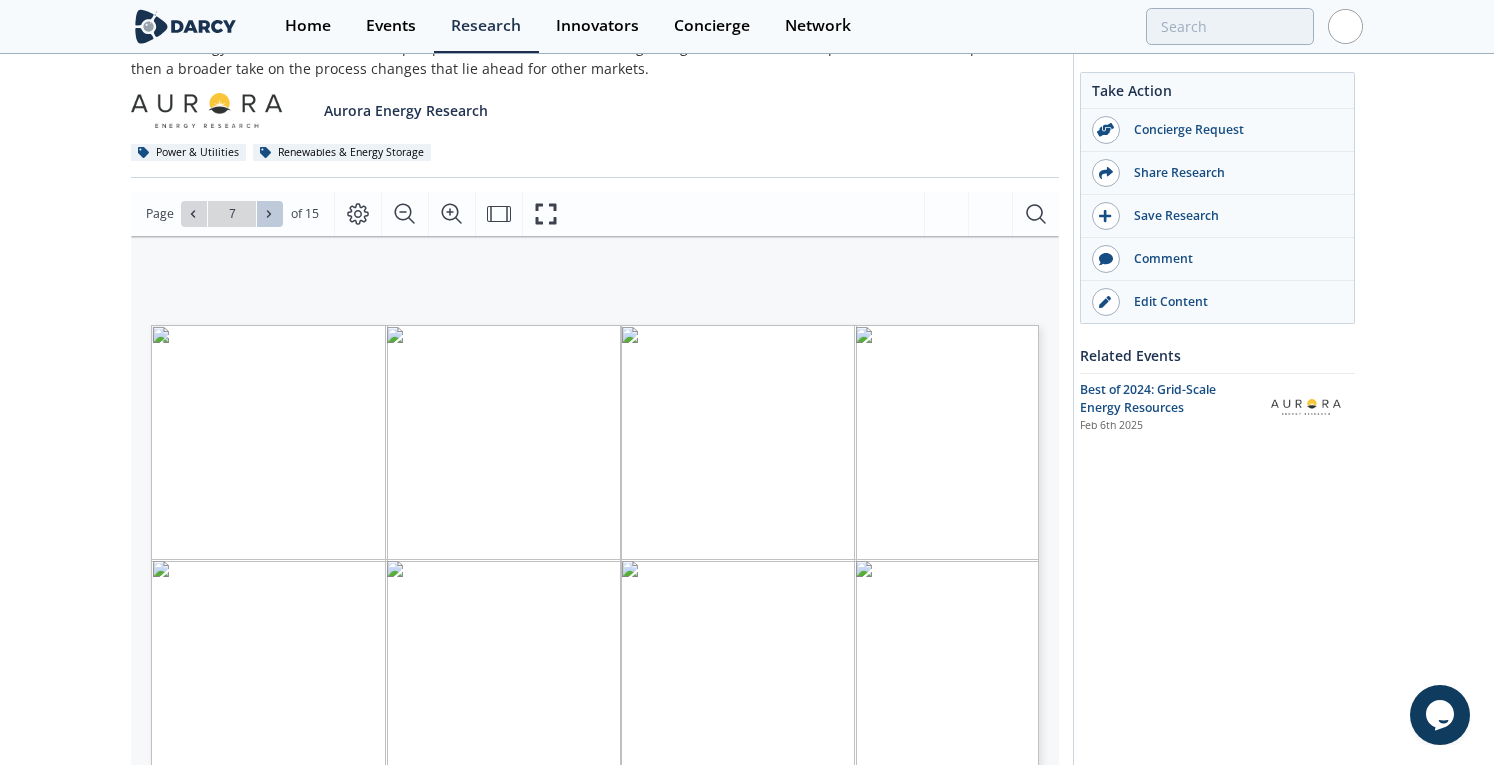 click 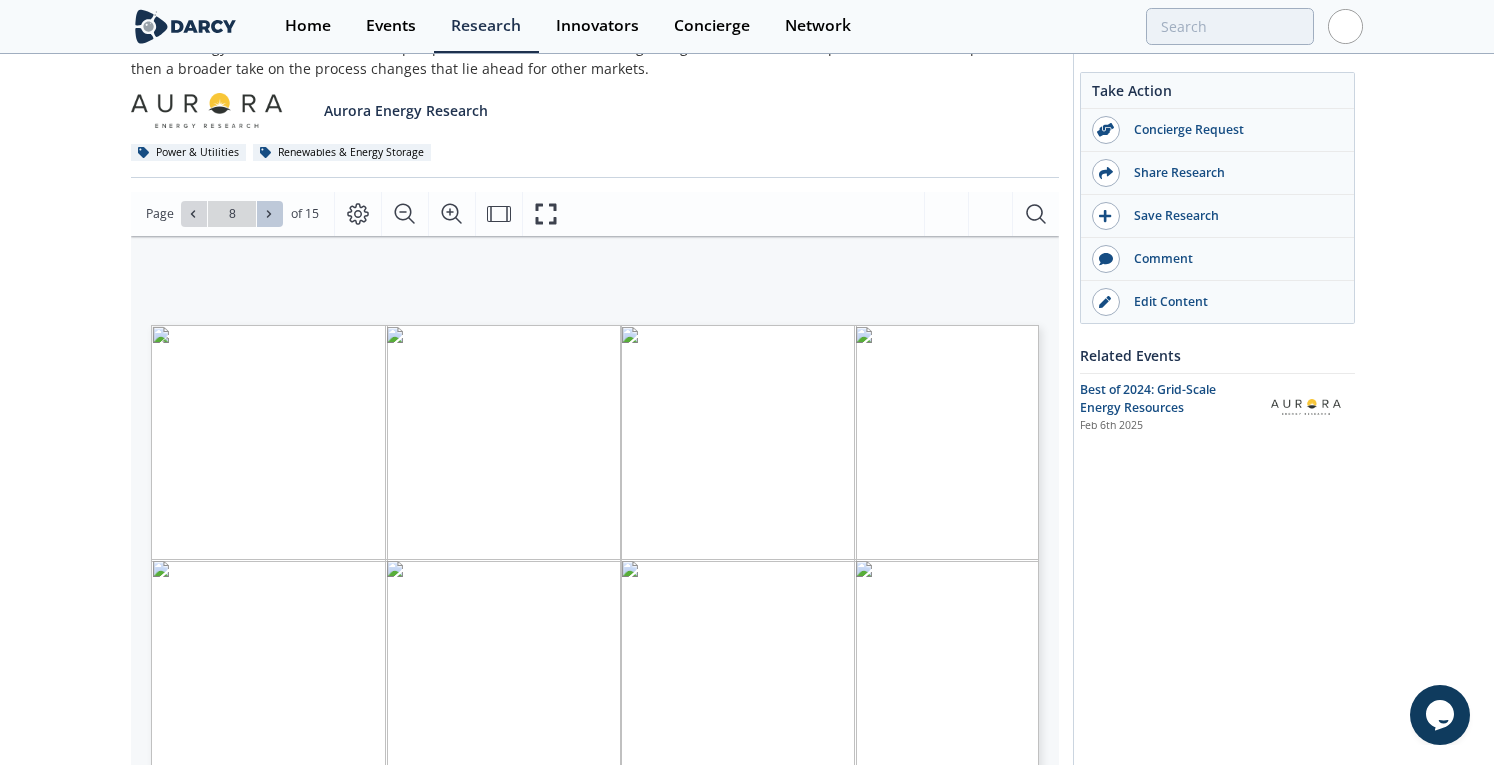 click 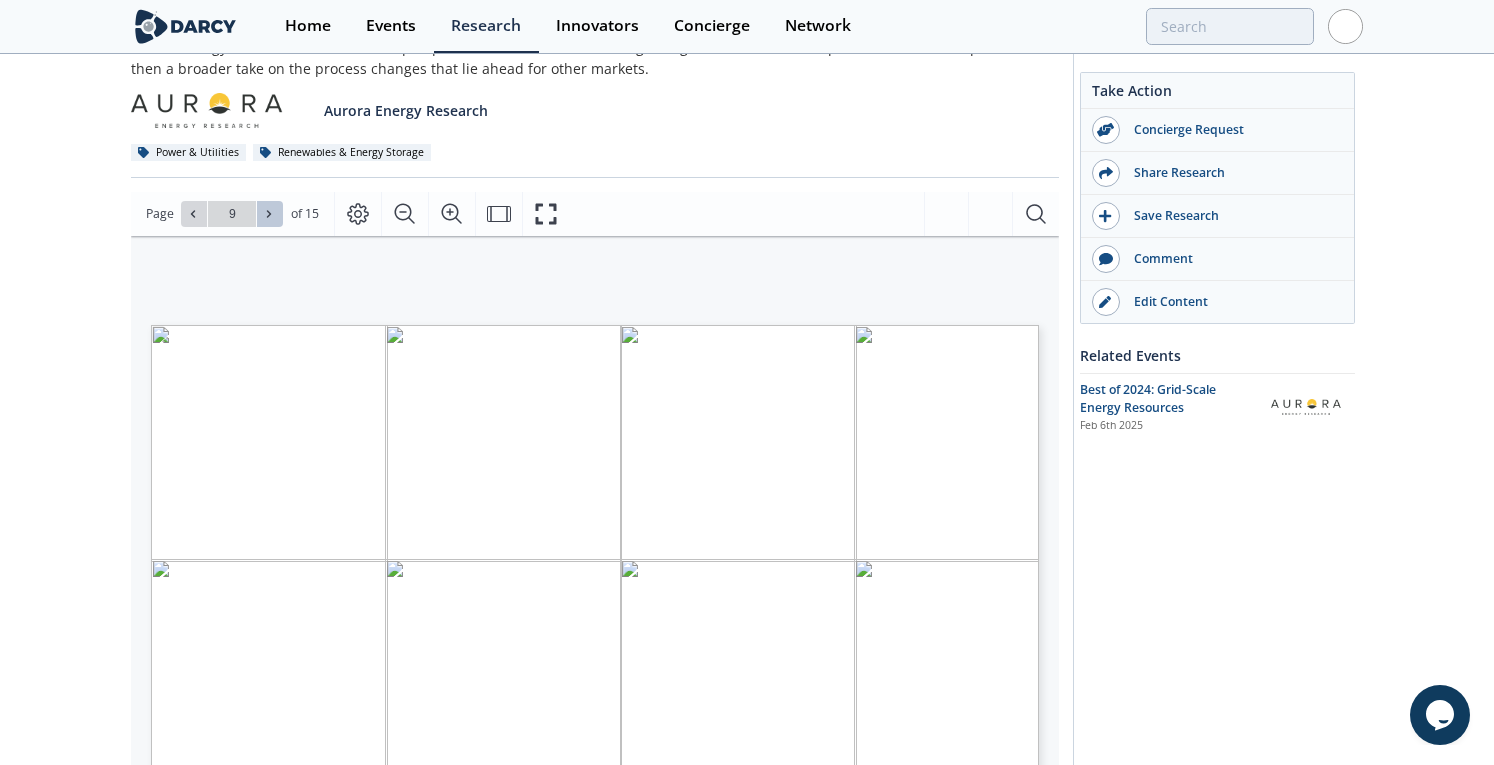 click 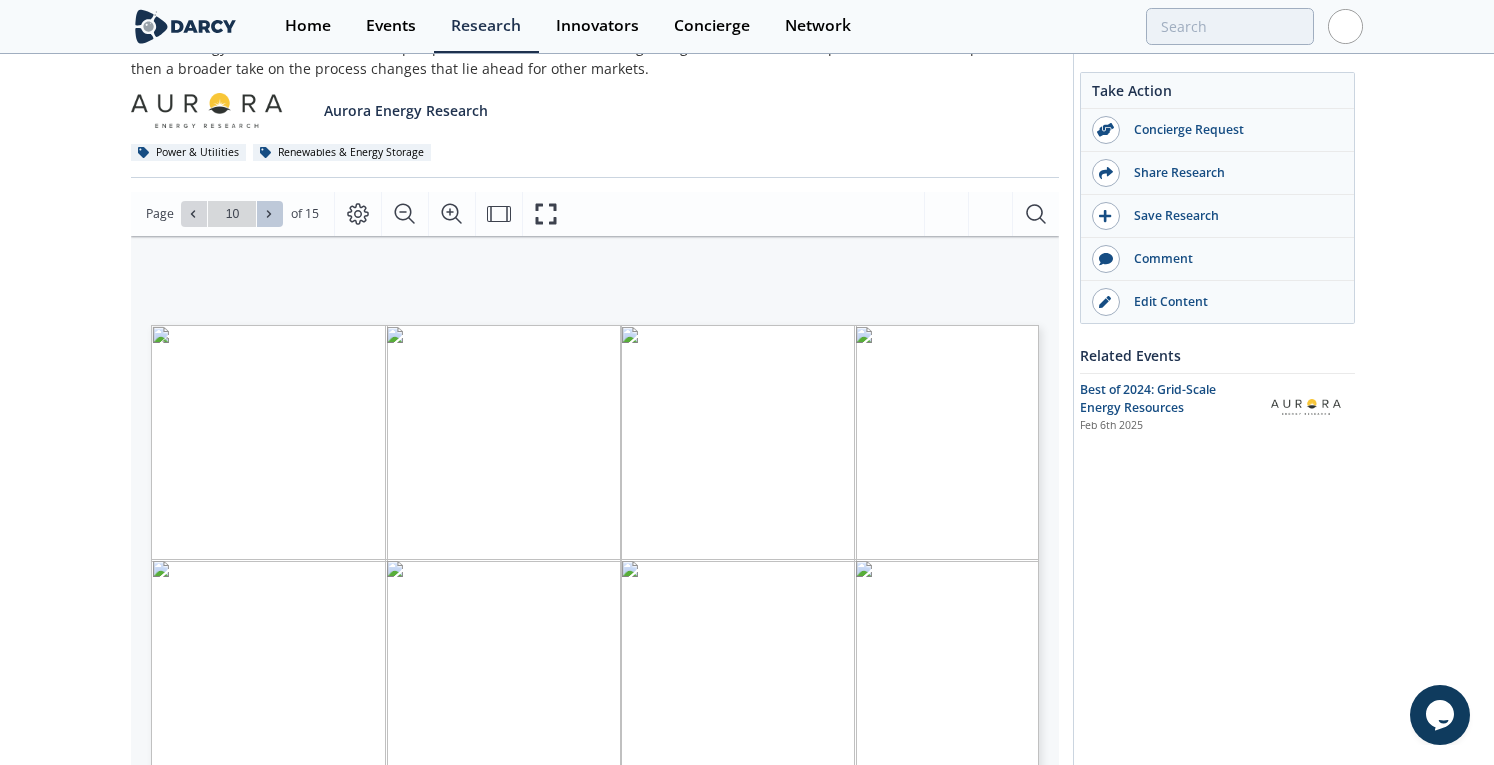 click 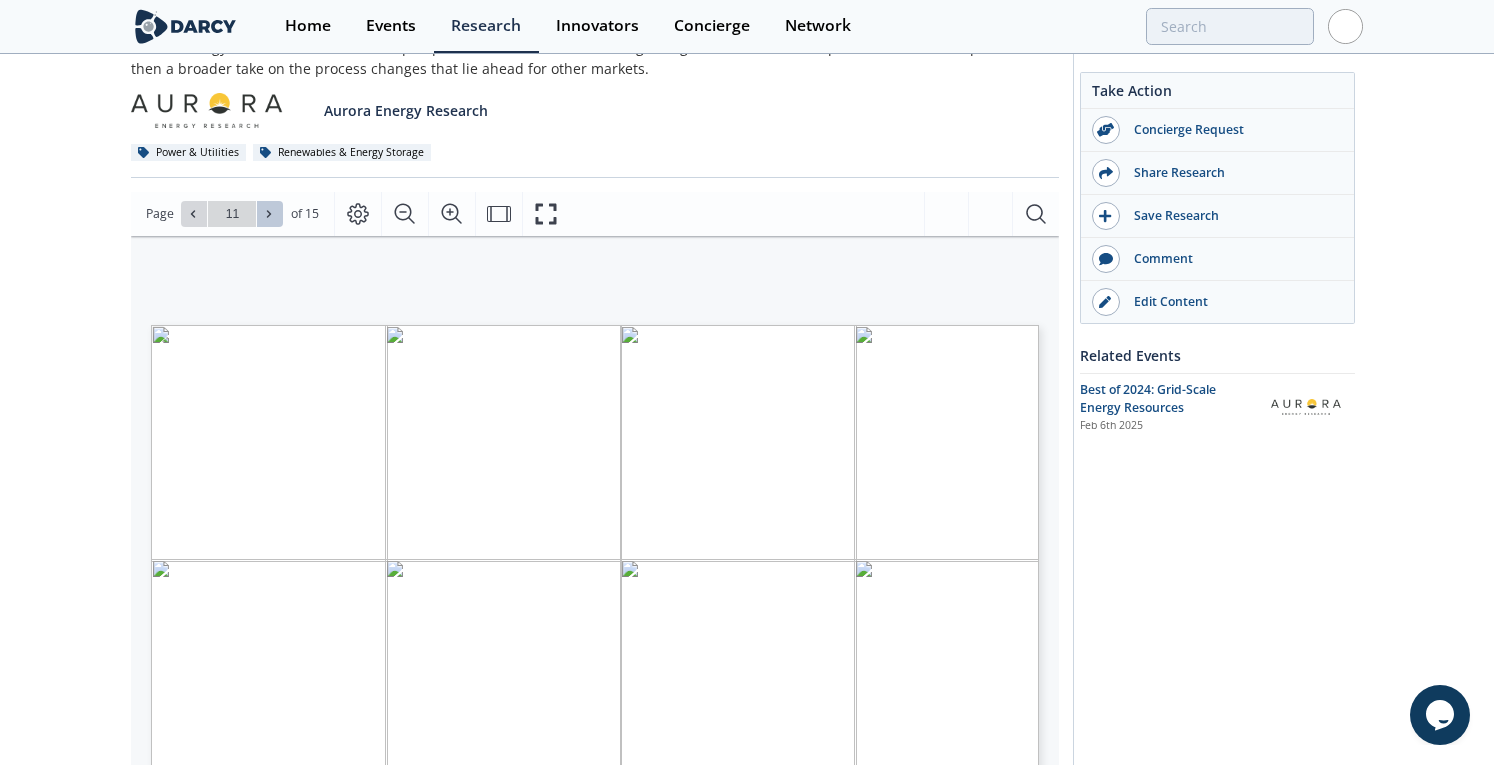 click 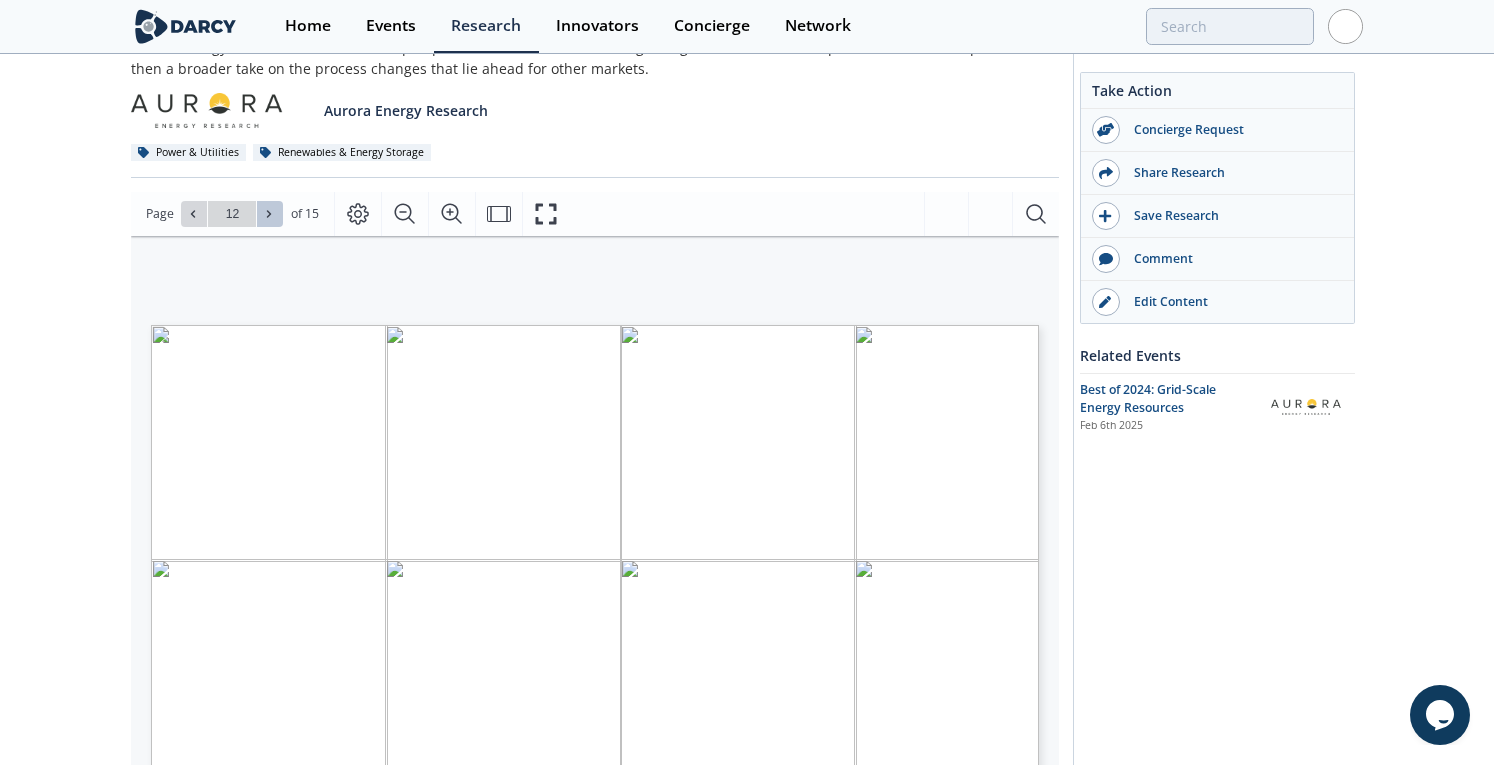 click 